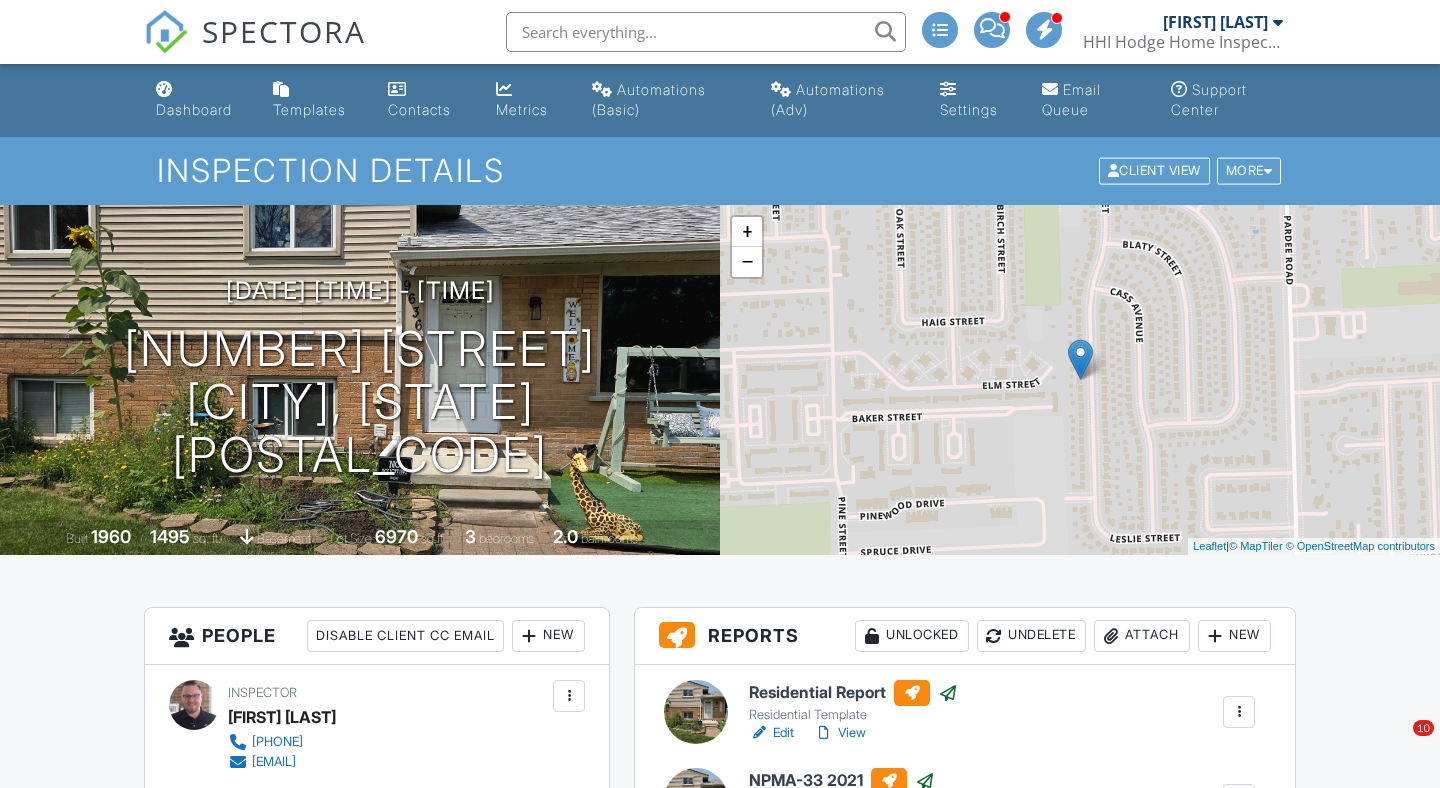 scroll, scrollTop: 427, scrollLeft: 0, axis: vertical 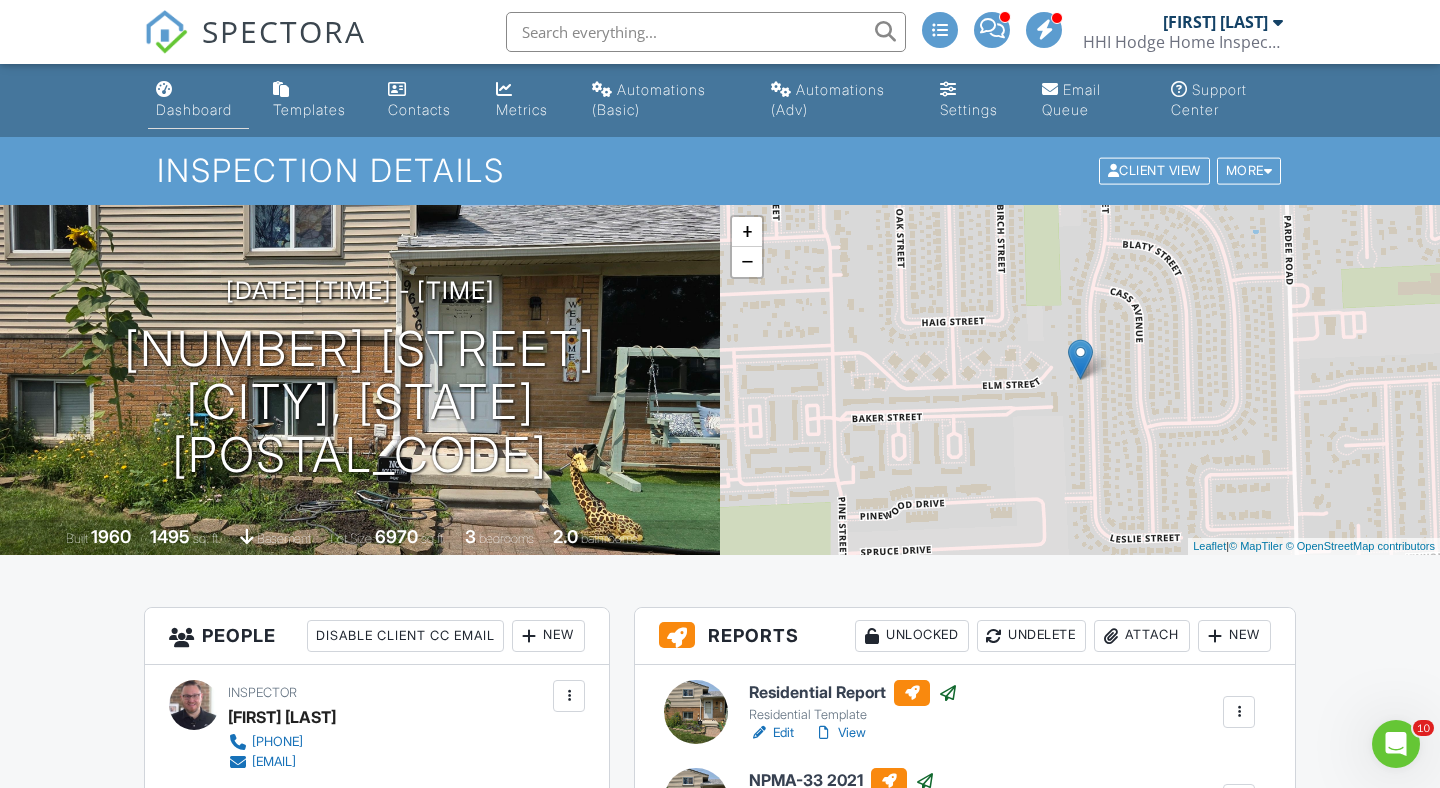 click on "Dashboard" at bounding box center (194, 109) 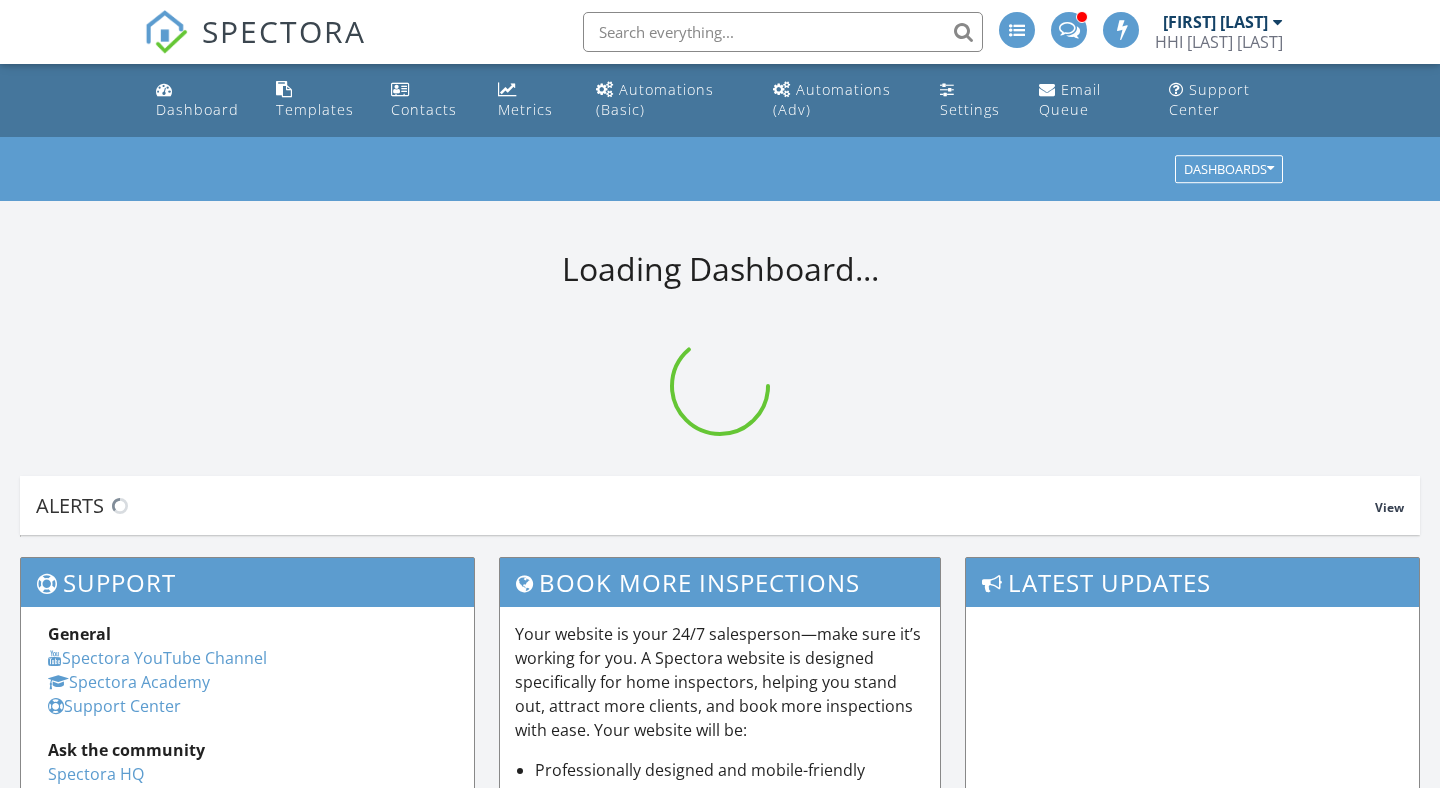 scroll, scrollTop: 0, scrollLeft: 0, axis: both 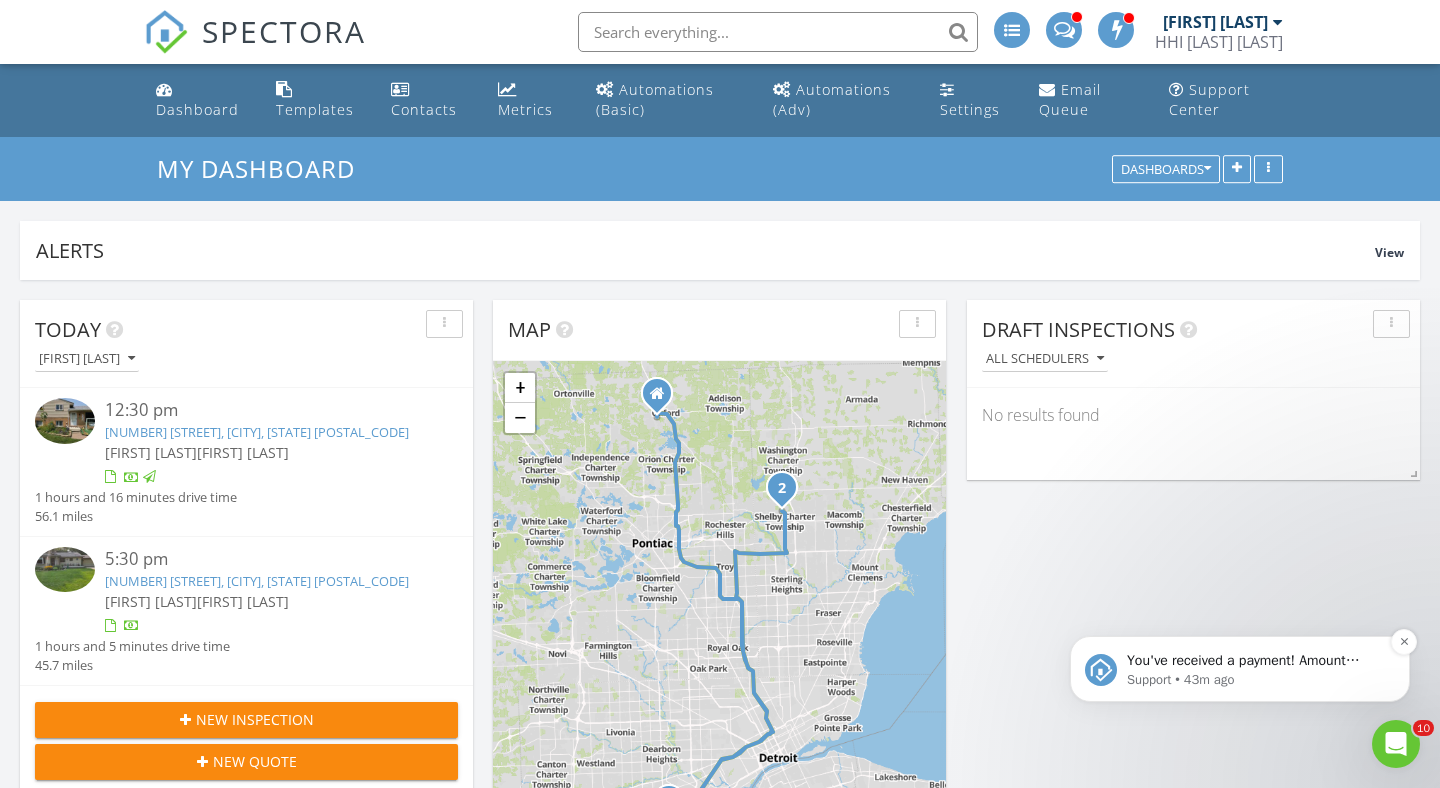 click on "Support • 43m ago" at bounding box center (1256, 680) 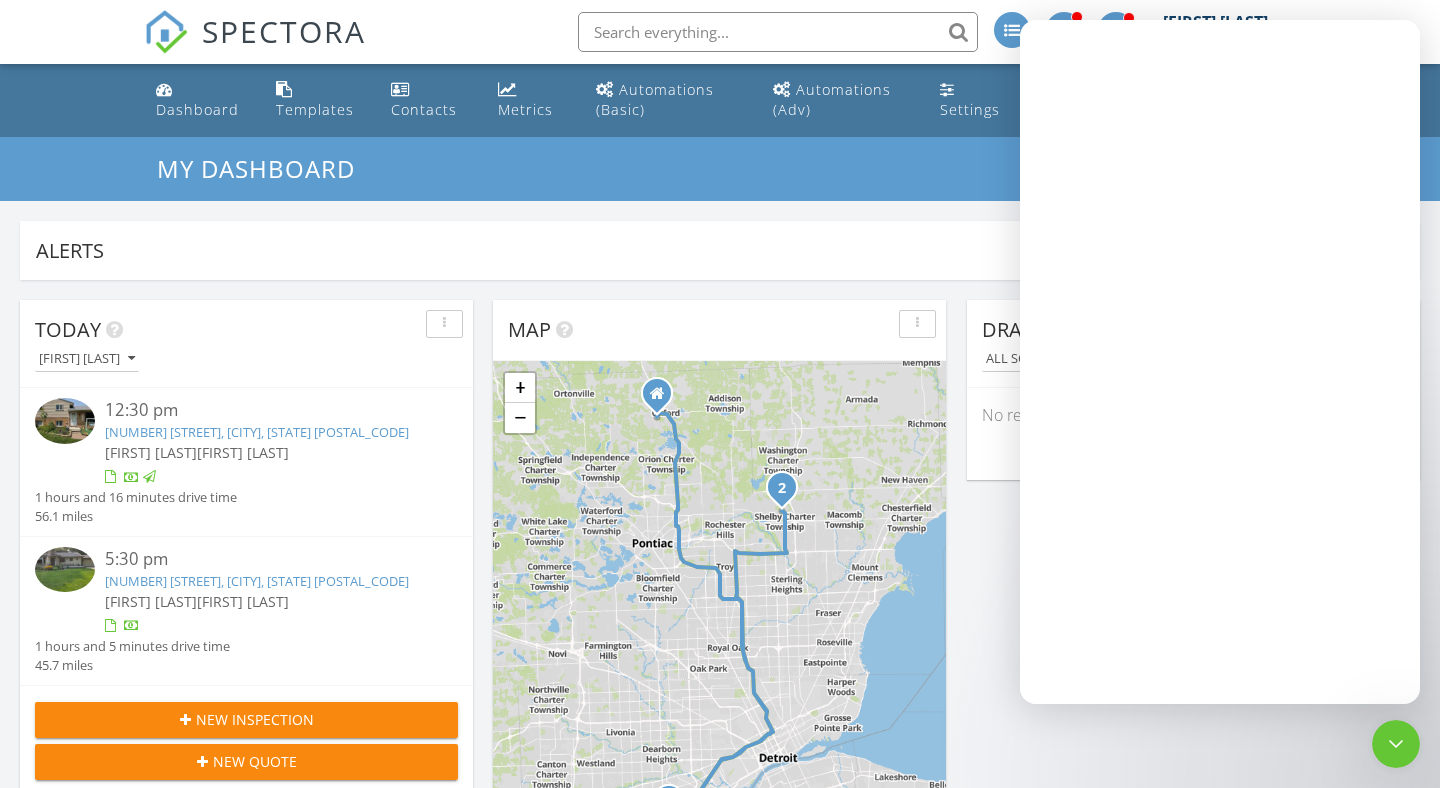 scroll, scrollTop: 0, scrollLeft: 0, axis: both 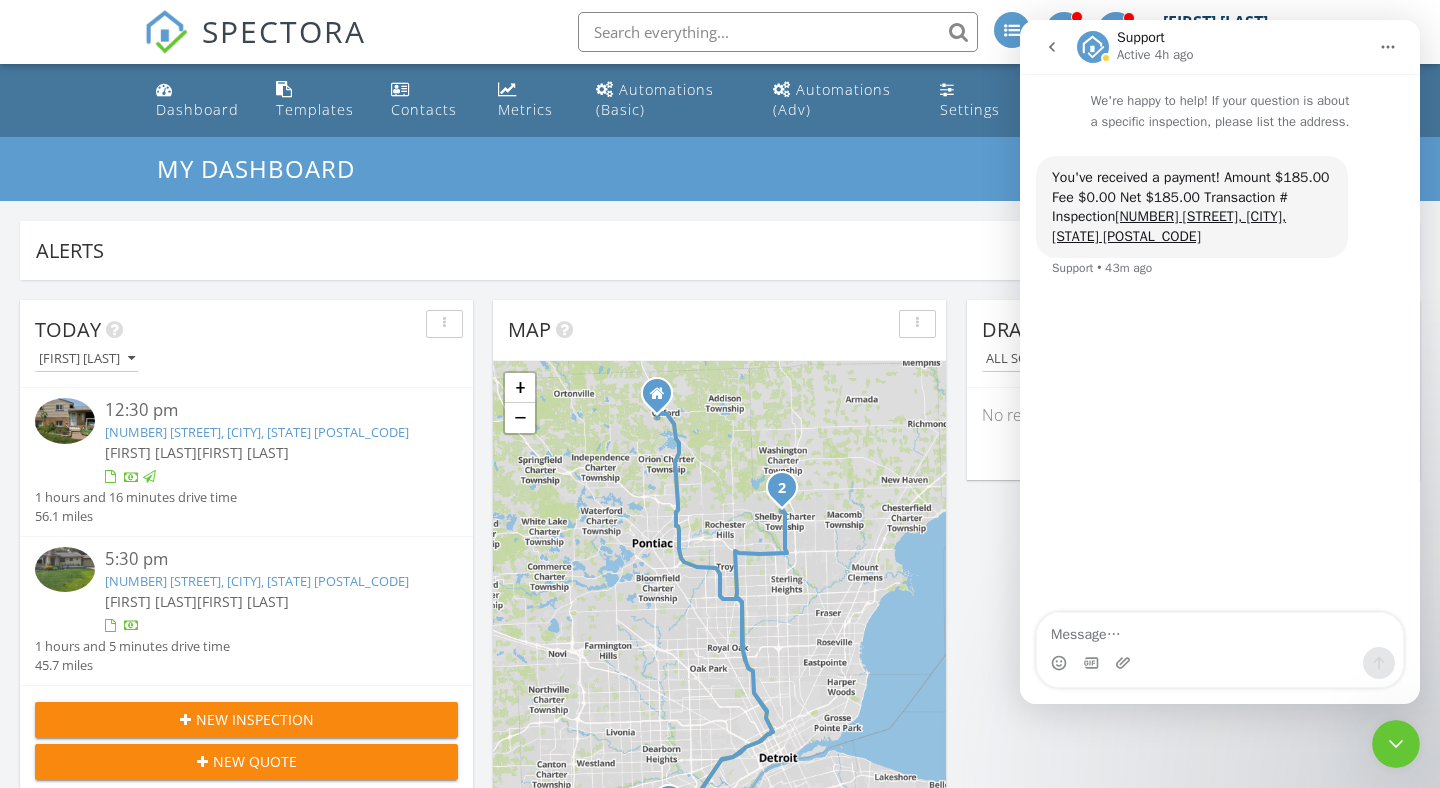 click at bounding box center (1396, 744) 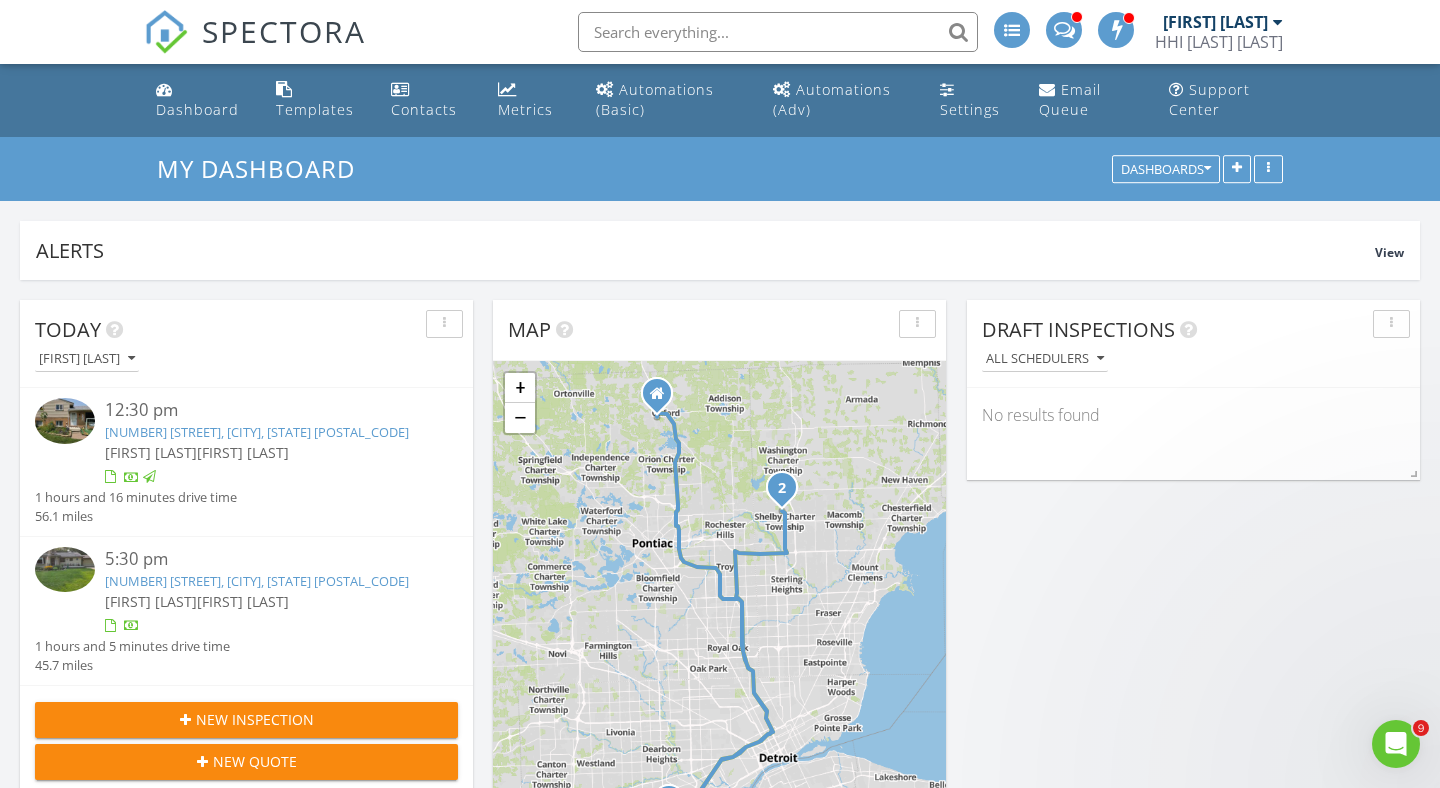 scroll, scrollTop: 0, scrollLeft: 0, axis: both 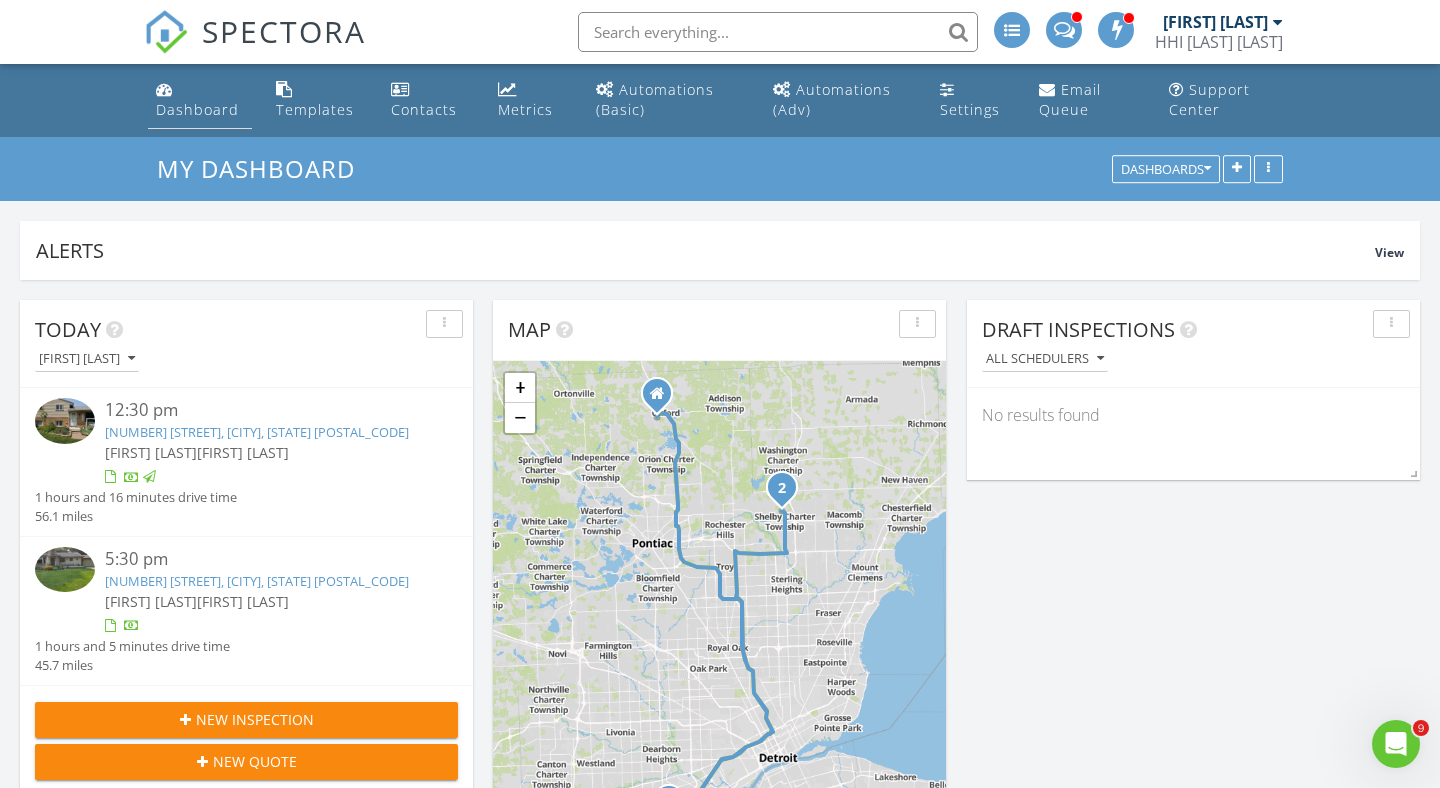 click on "Dashboard" at bounding box center [197, 109] 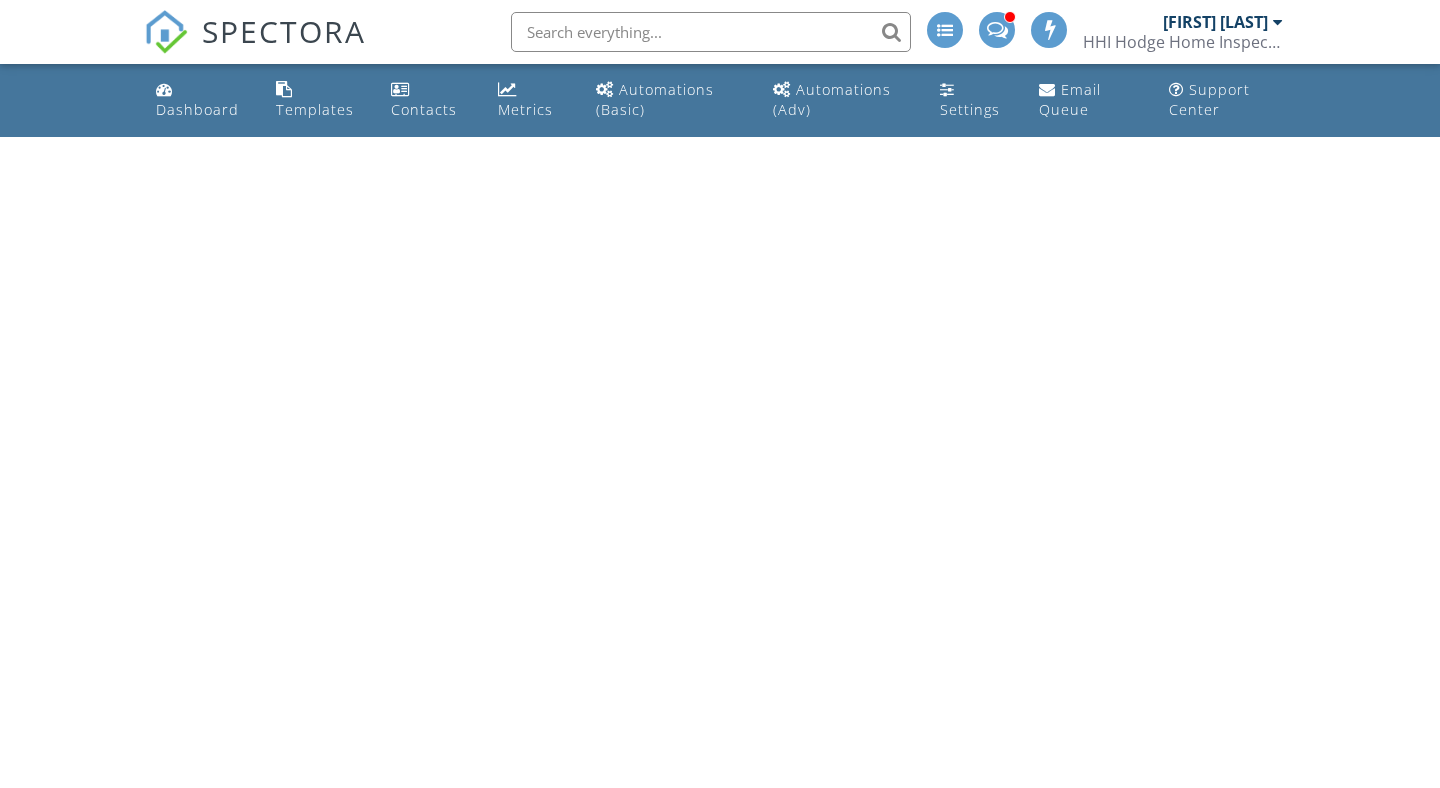scroll, scrollTop: 0, scrollLeft: 0, axis: both 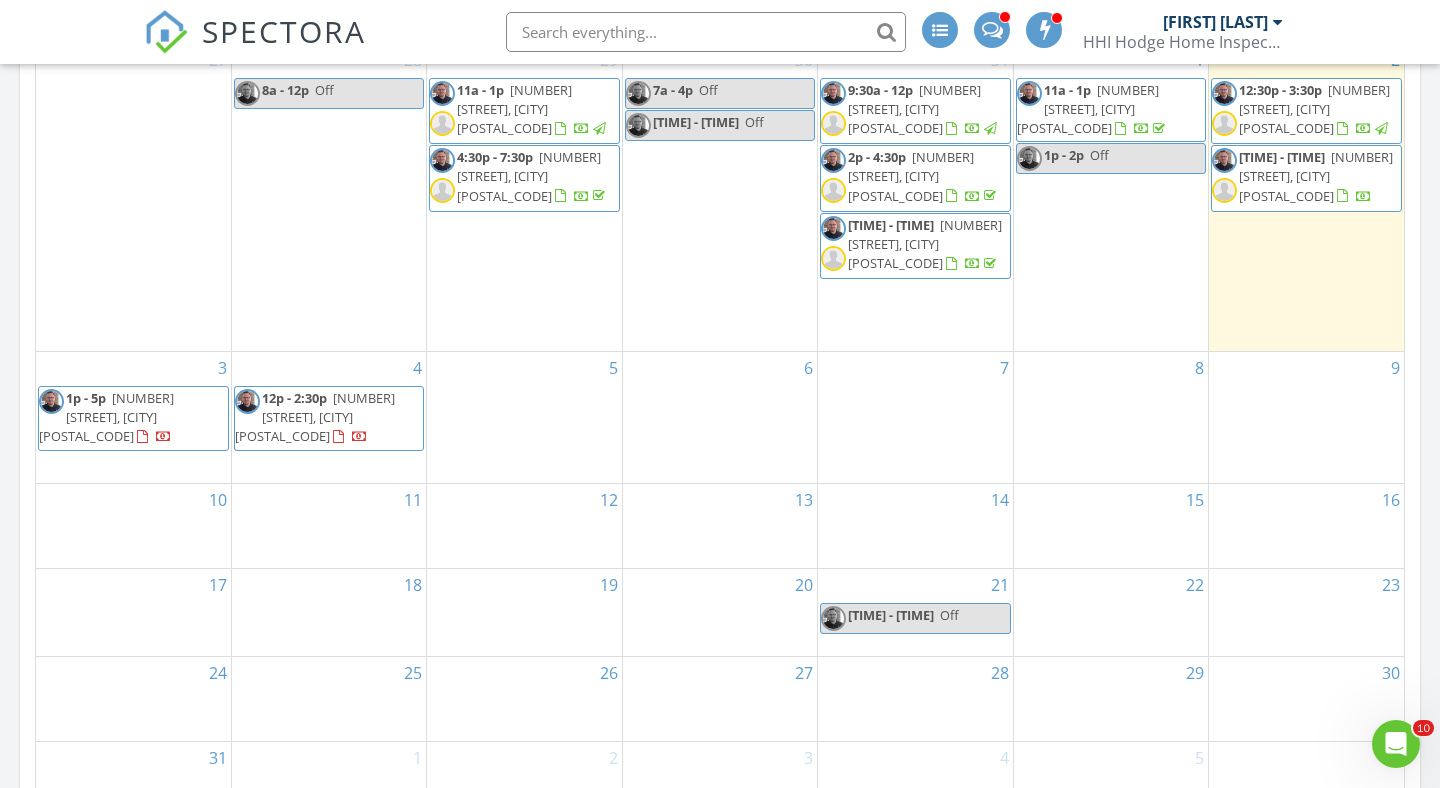 click on "53045 Ruann Dr, SHELBY TOWNSHIP 48316" at bounding box center (1316, 176) 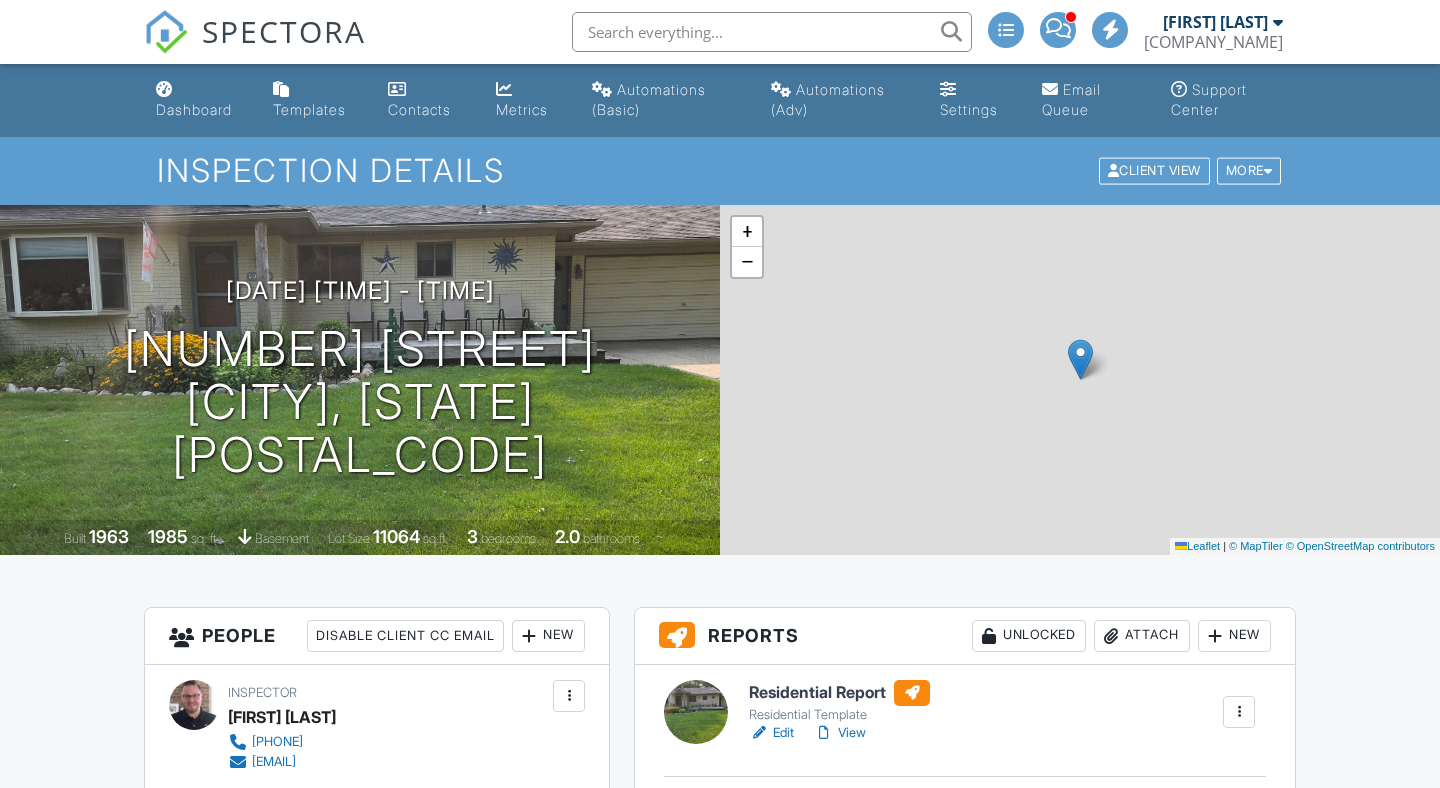 scroll, scrollTop: 406, scrollLeft: 0, axis: vertical 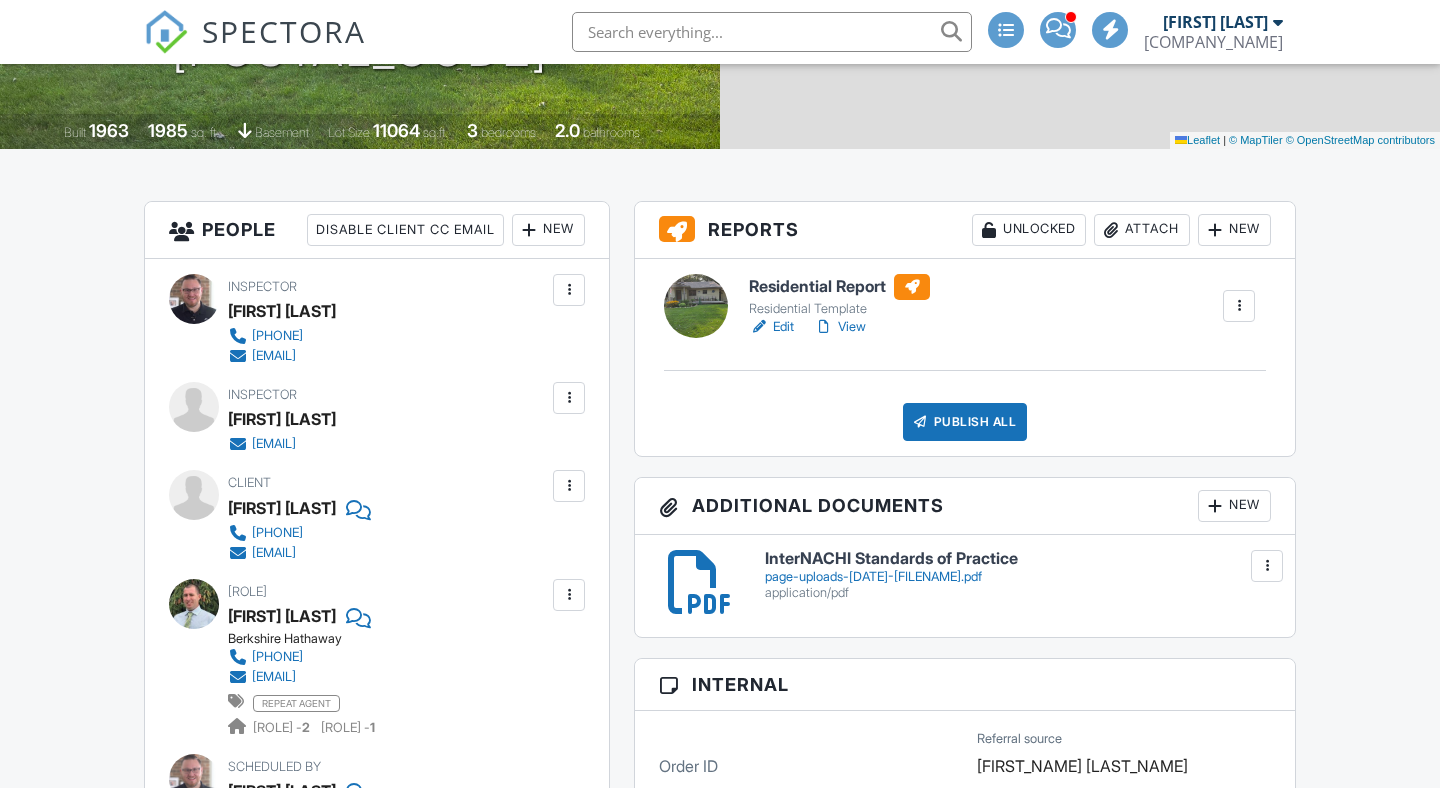 click on "Edit" at bounding box center [771, 327] 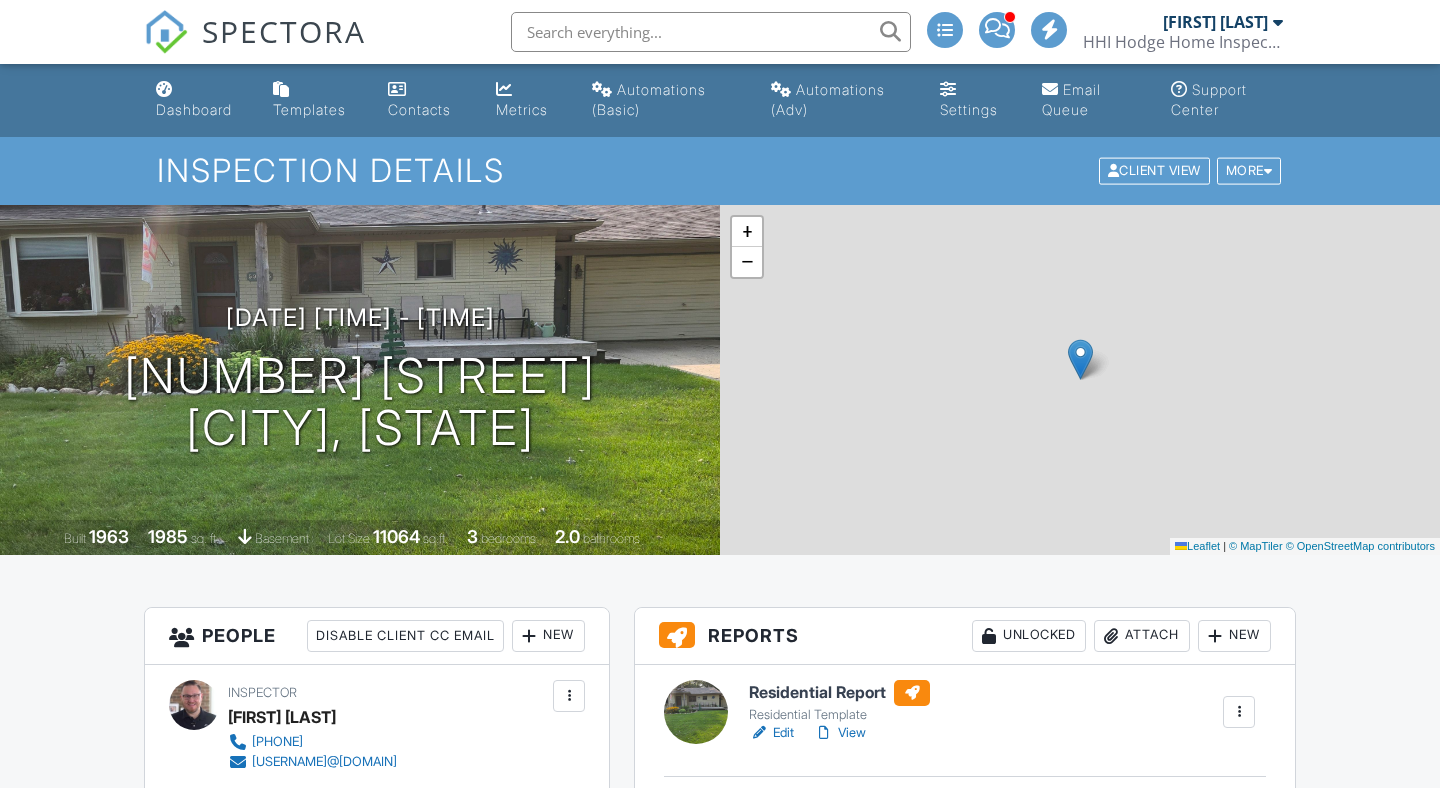 scroll, scrollTop: 0, scrollLeft: 0, axis: both 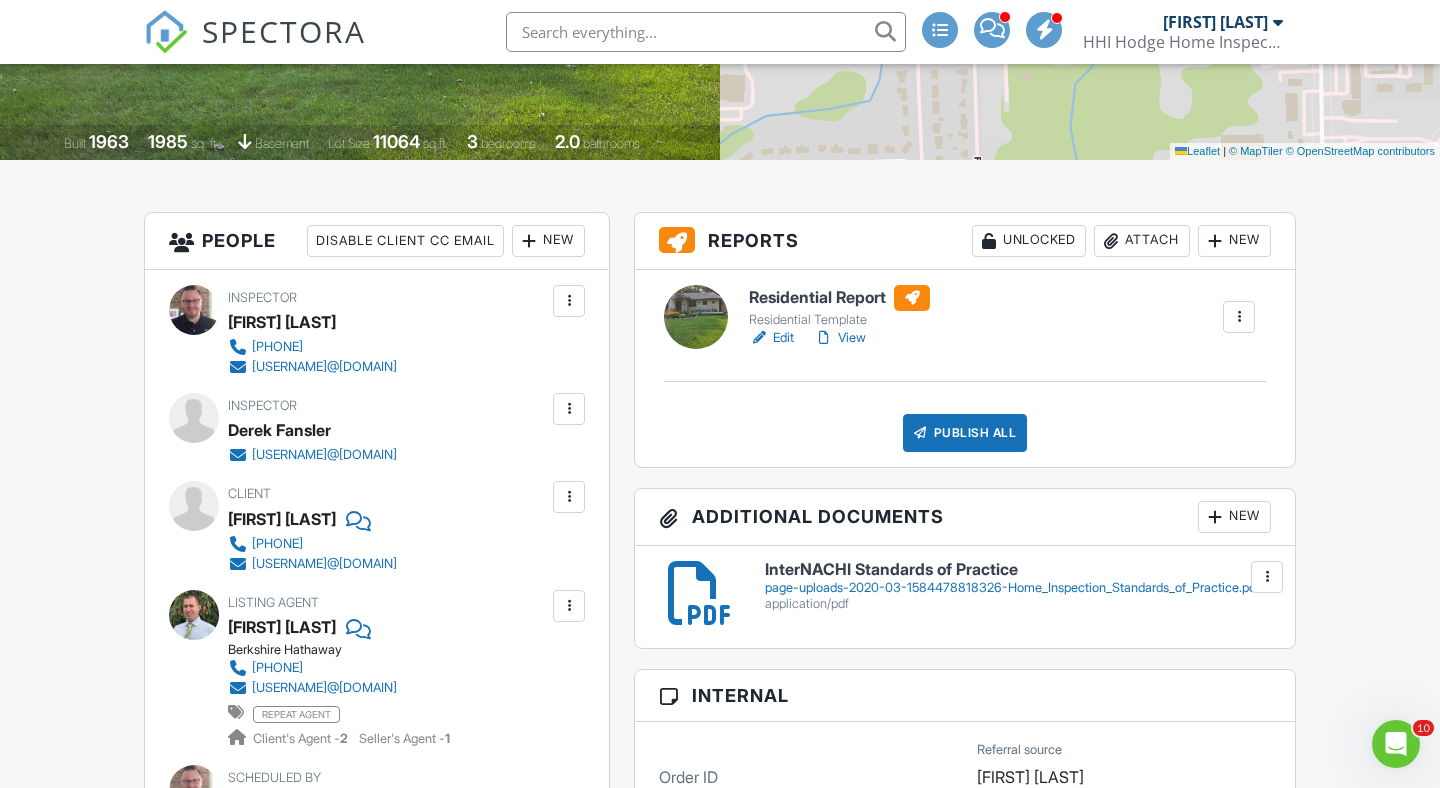 click on "Publish All" at bounding box center (965, 433) 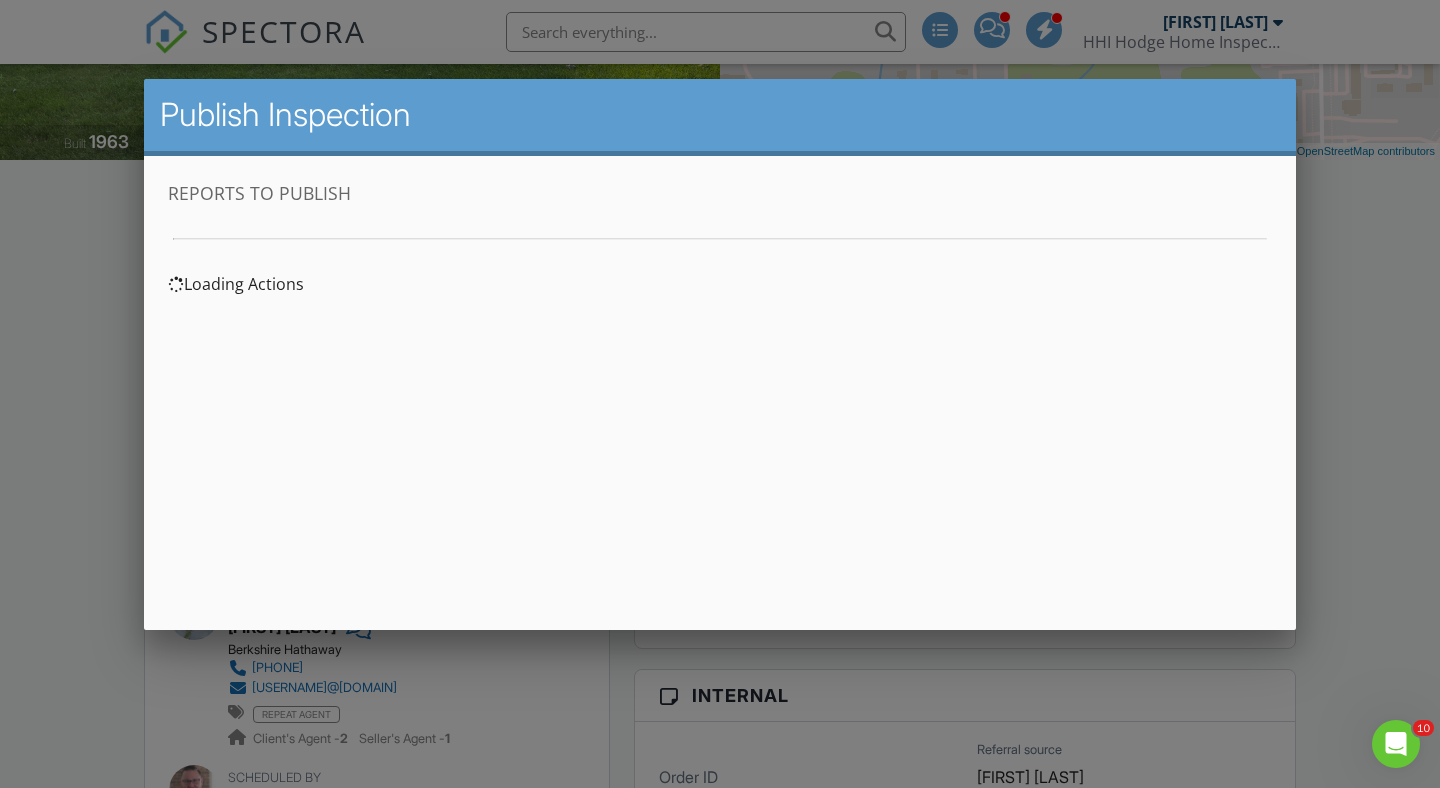 scroll, scrollTop: 0, scrollLeft: 0, axis: both 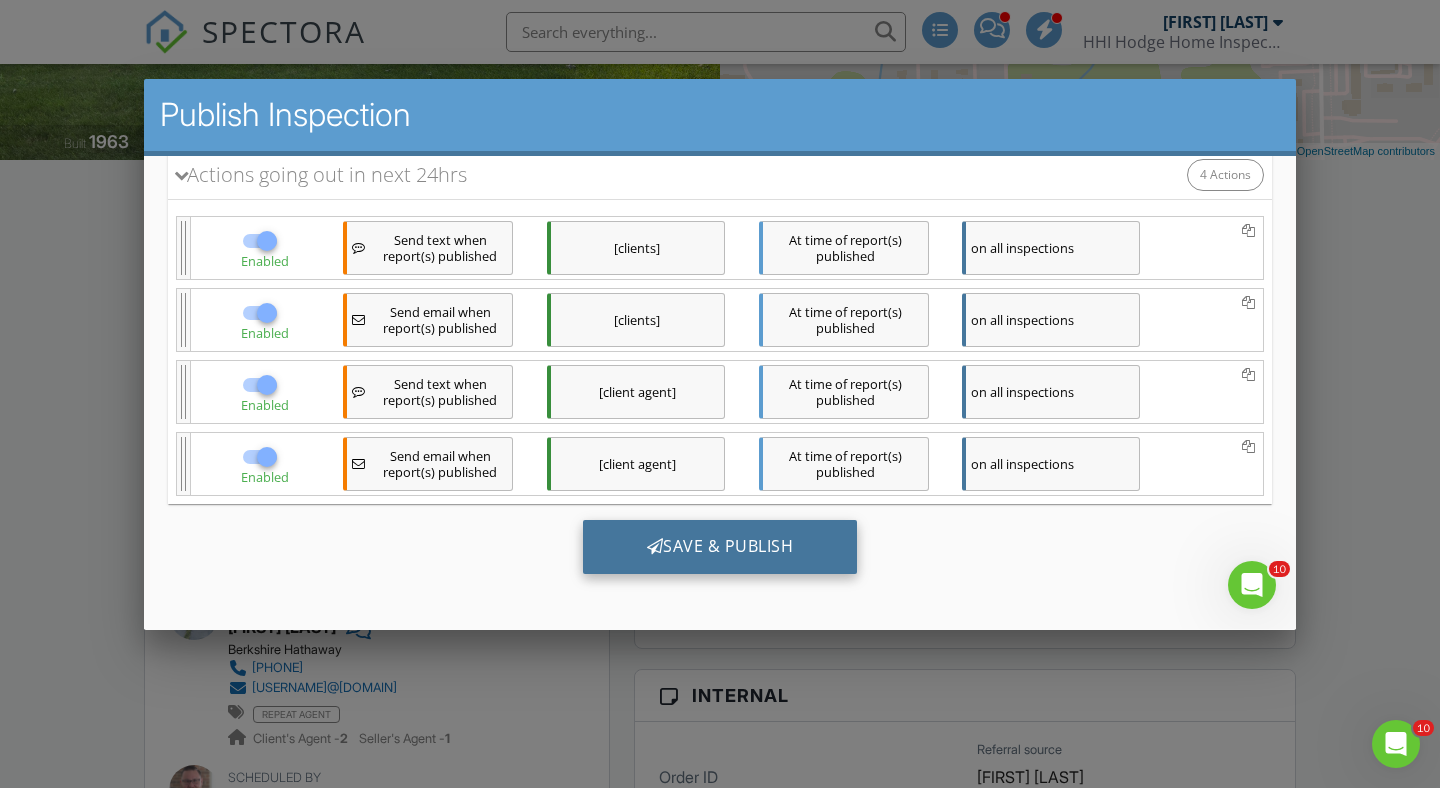 click on "Save & Publish" at bounding box center (720, 546) 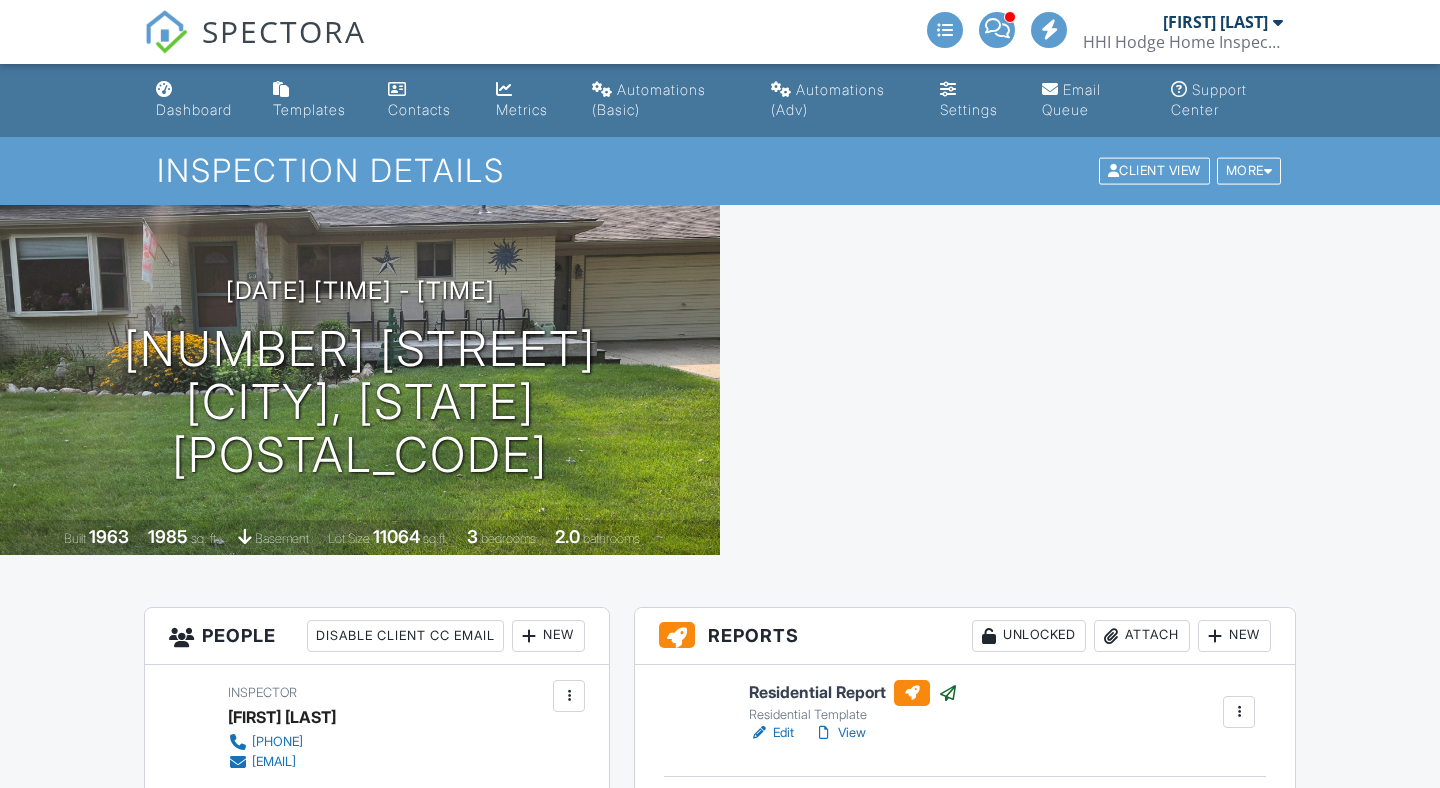 scroll, scrollTop: 0, scrollLeft: 0, axis: both 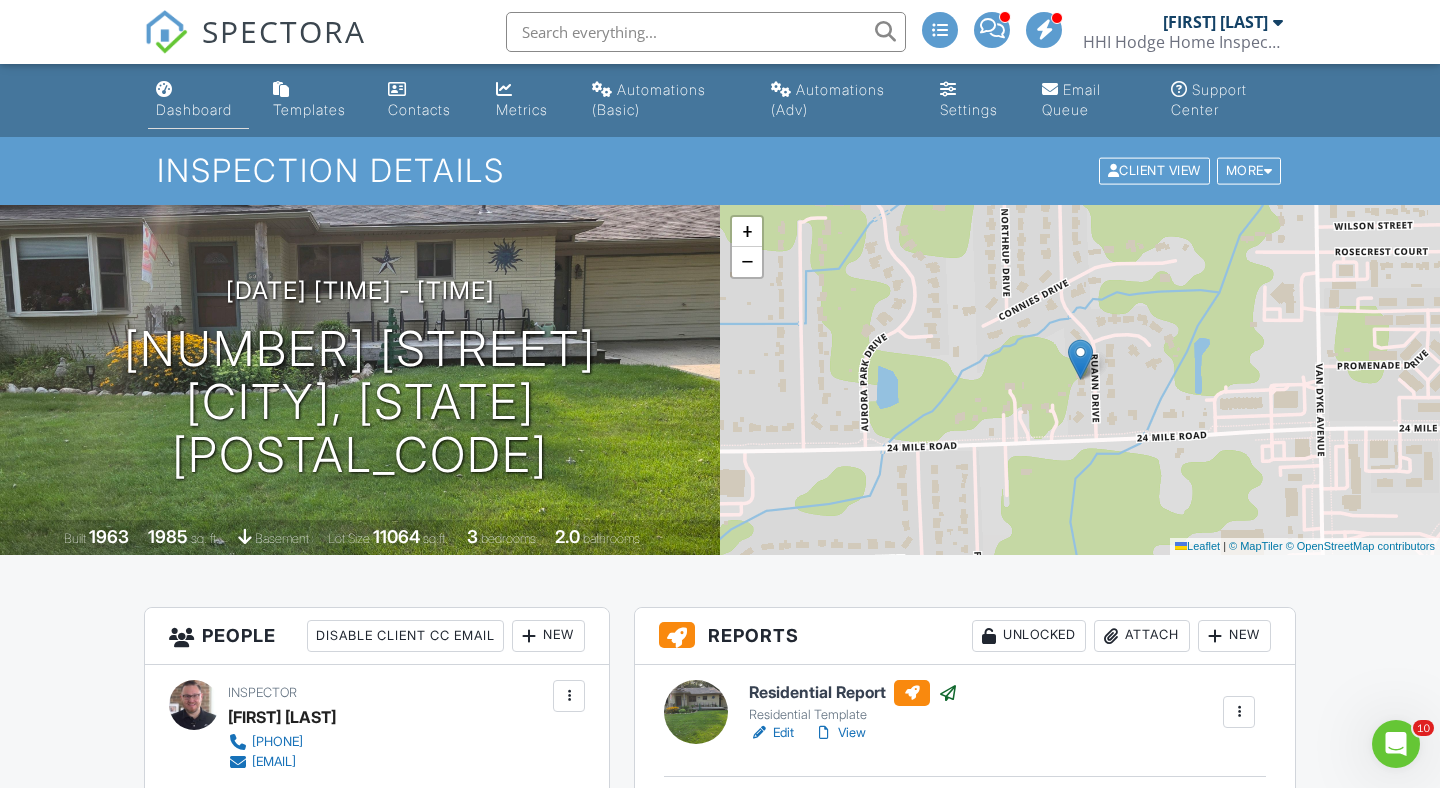 click on "Dashboard" at bounding box center [194, 109] 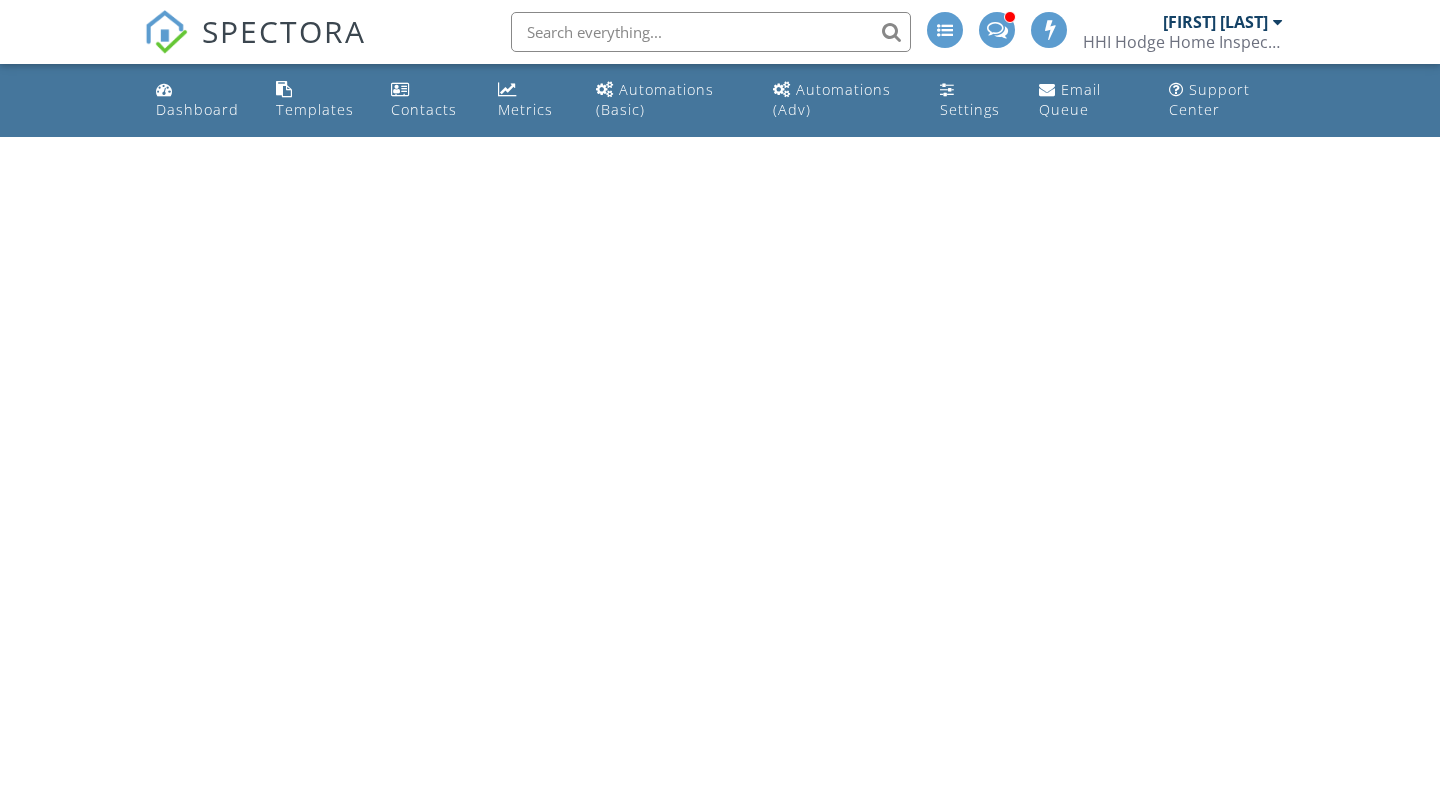 scroll, scrollTop: 0, scrollLeft: 0, axis: both 